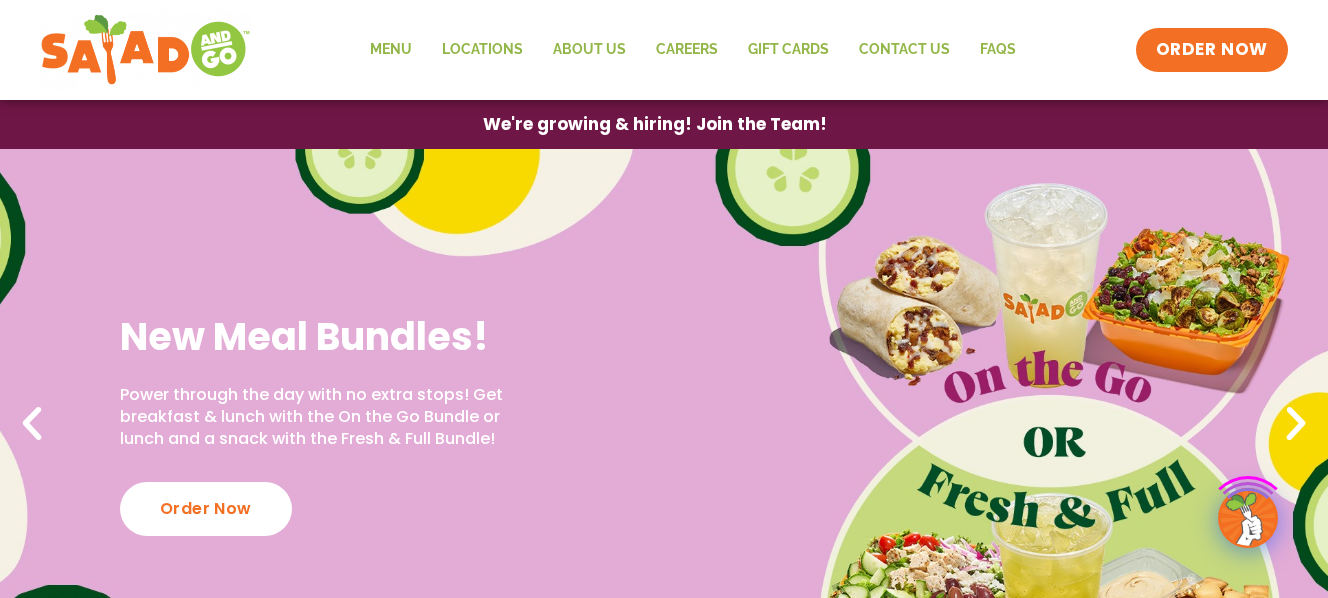 scroll, scrollTop: 0, scrollLeft: 0, axis: both 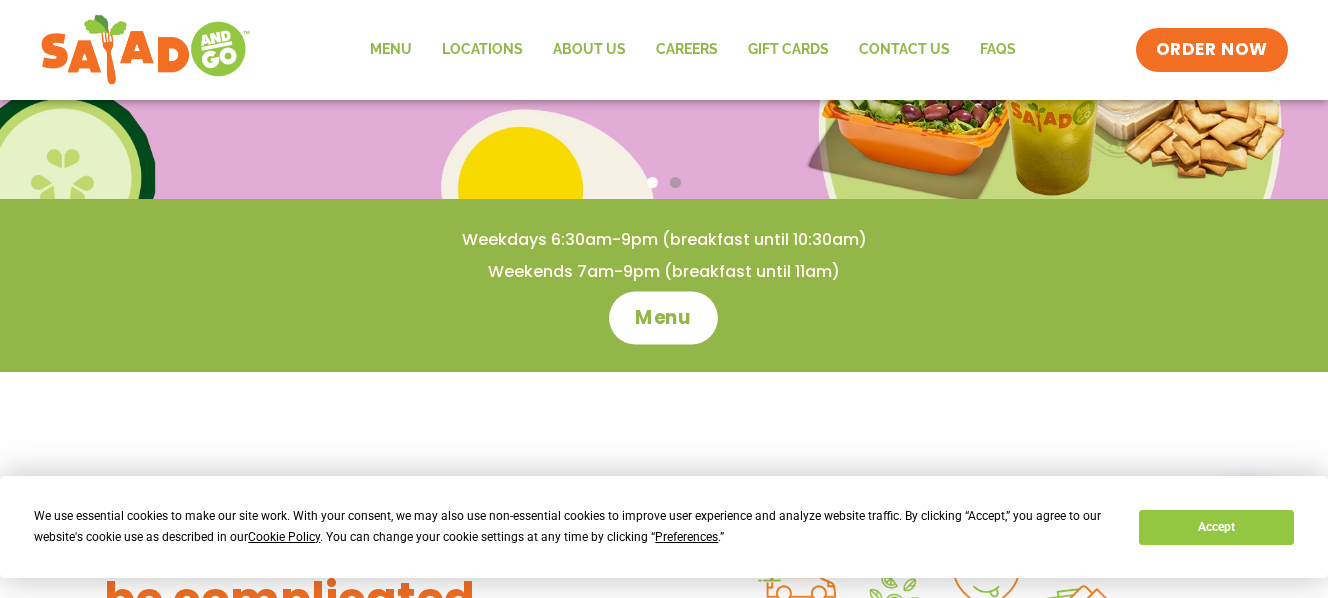click on "Menu" at bounding box center [664, 318] 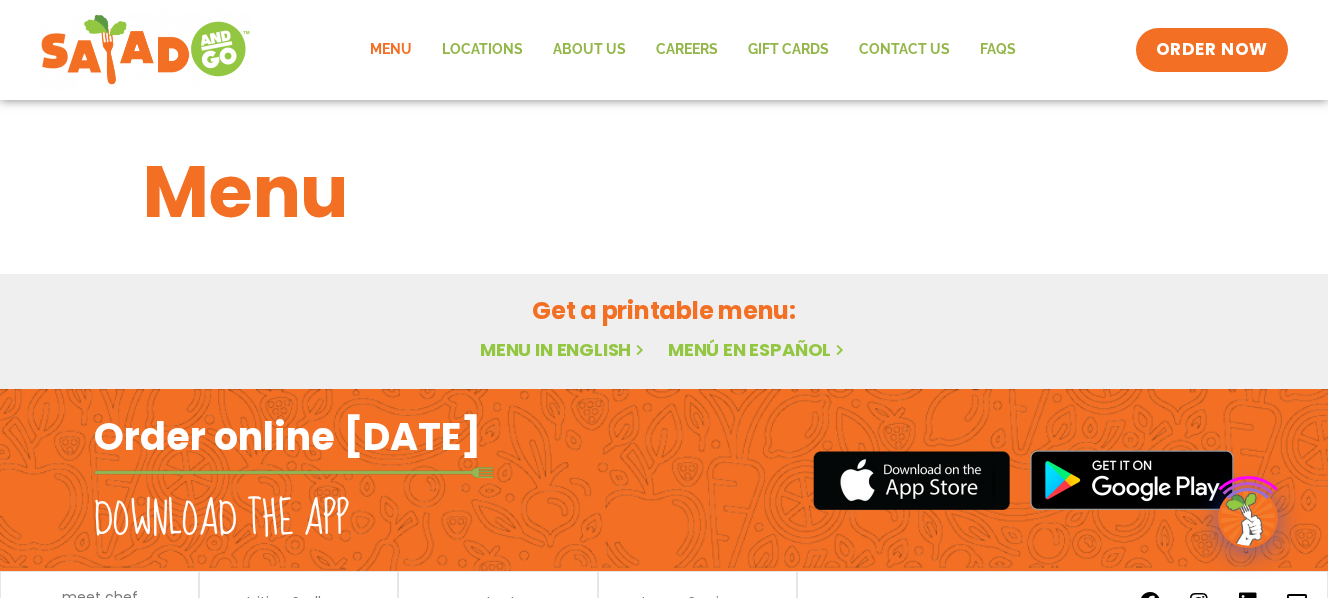 scroll, scrollTop: 0, scrollLeft: 0, axis: both 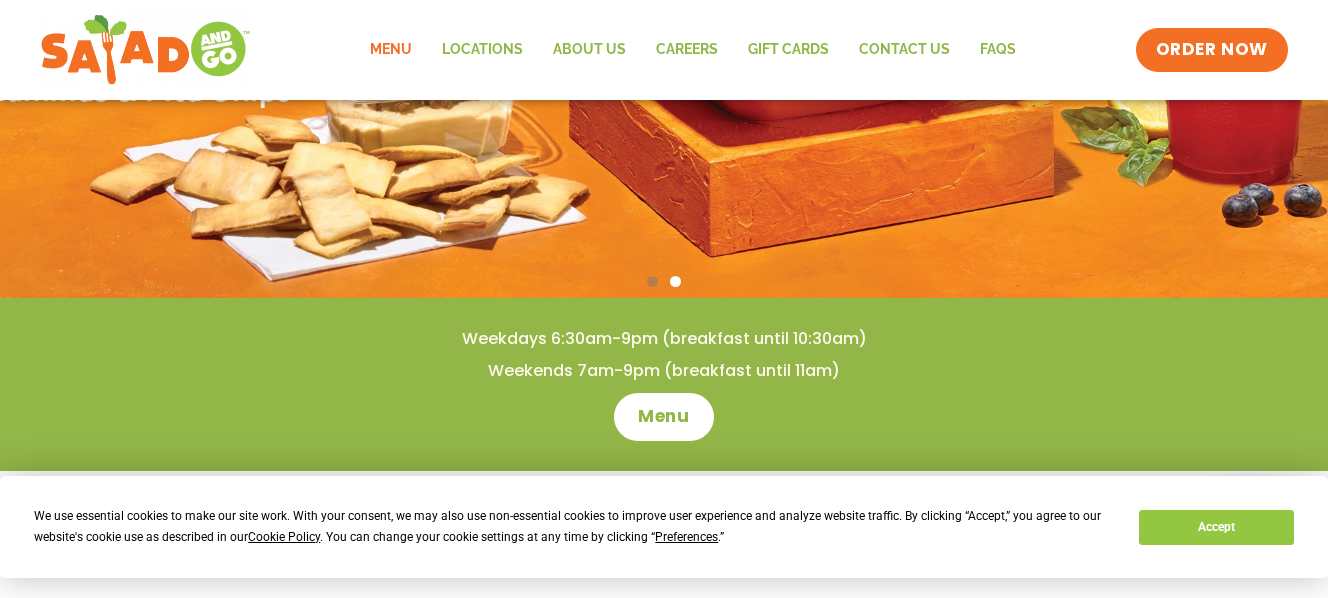 click on "Menu" 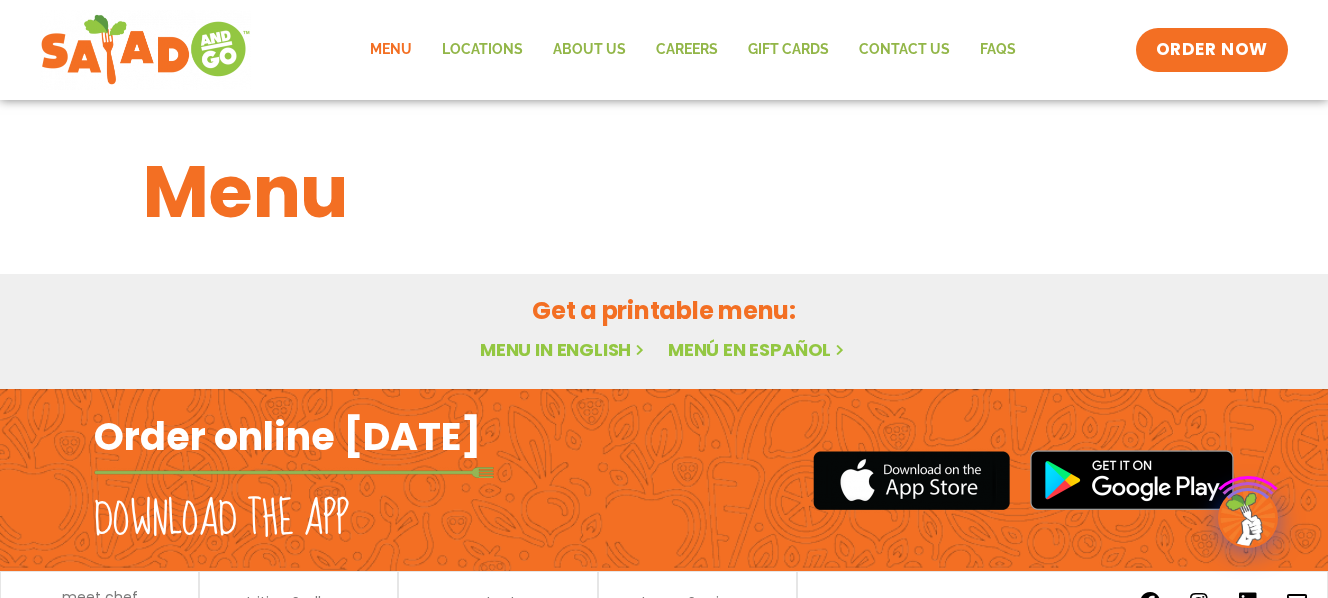 scroll, scrollTop: 0, scrollLeft: 0, axis: both 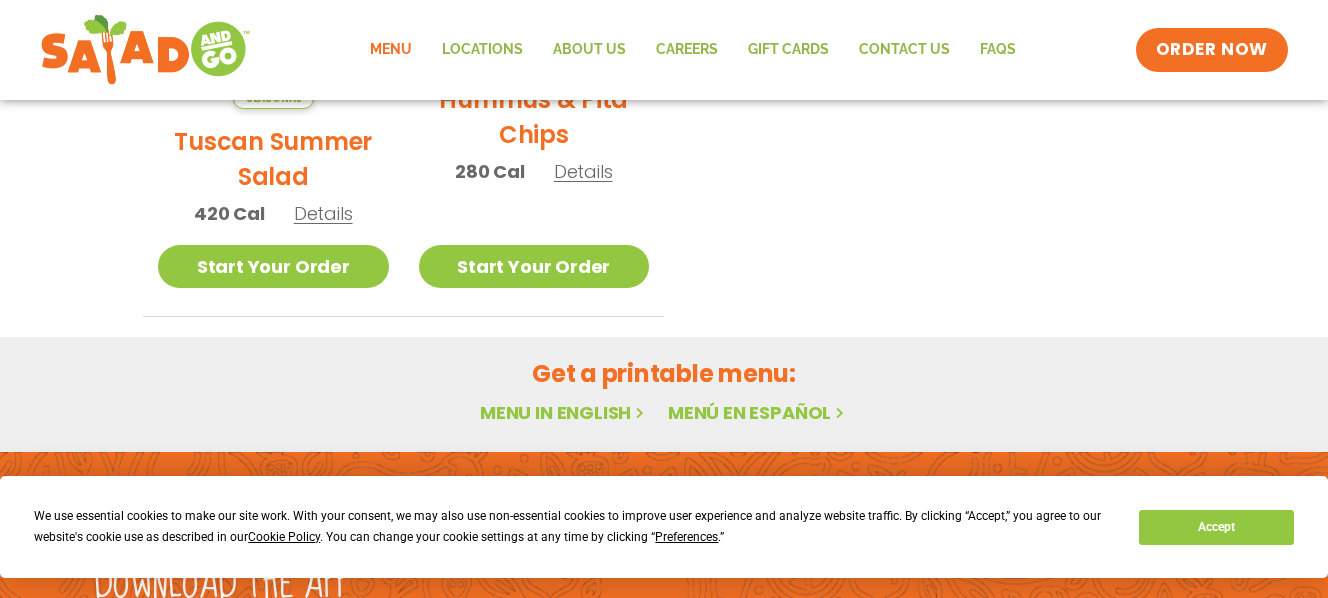 click on "Menu in English" at bounding box center [564, 412] 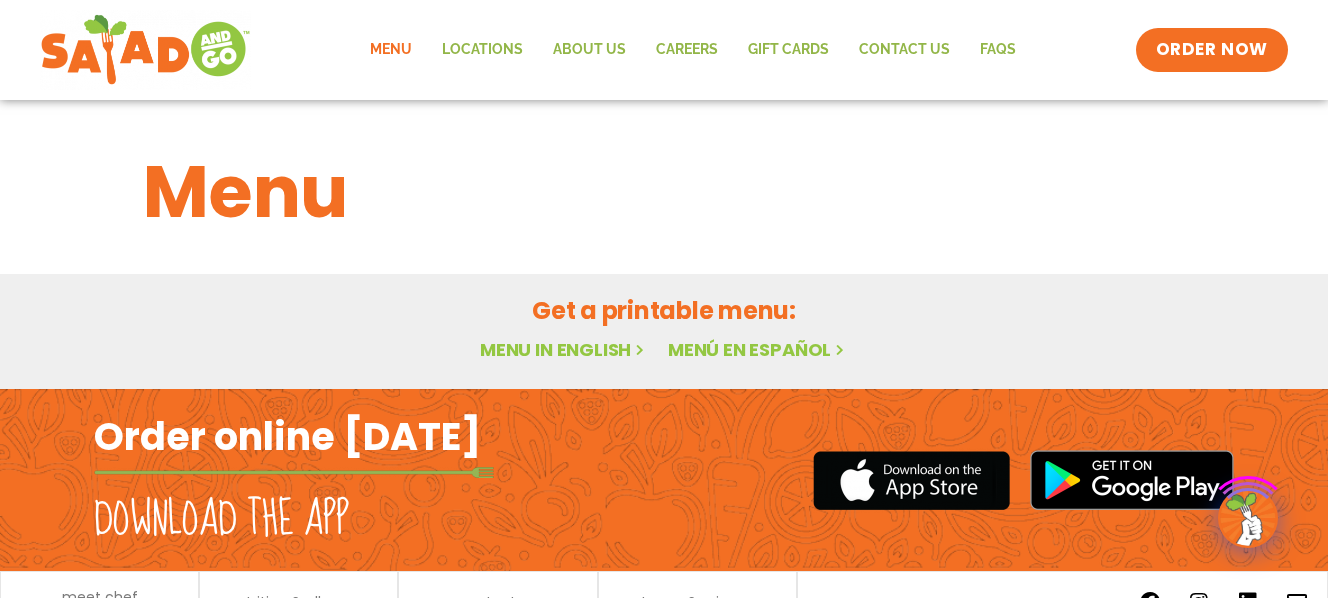 scroll, scrollTop: 0, scrollLeft: 0, axis: both 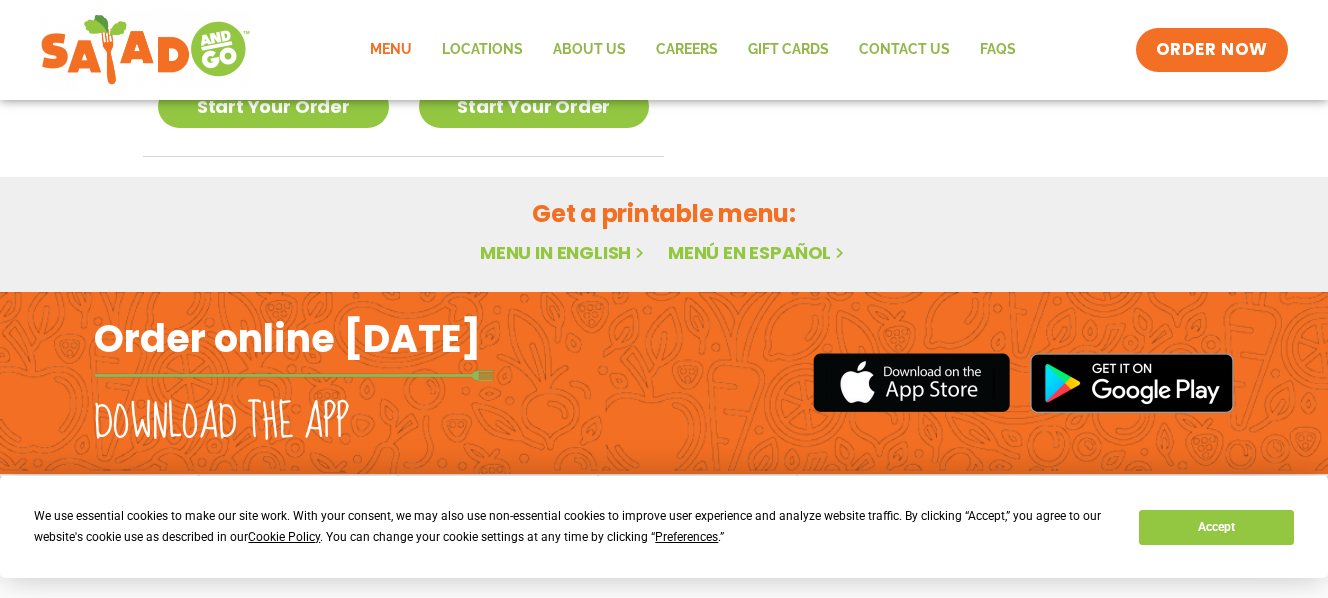 click on "Menu in English" at bounding box center [564, 252] 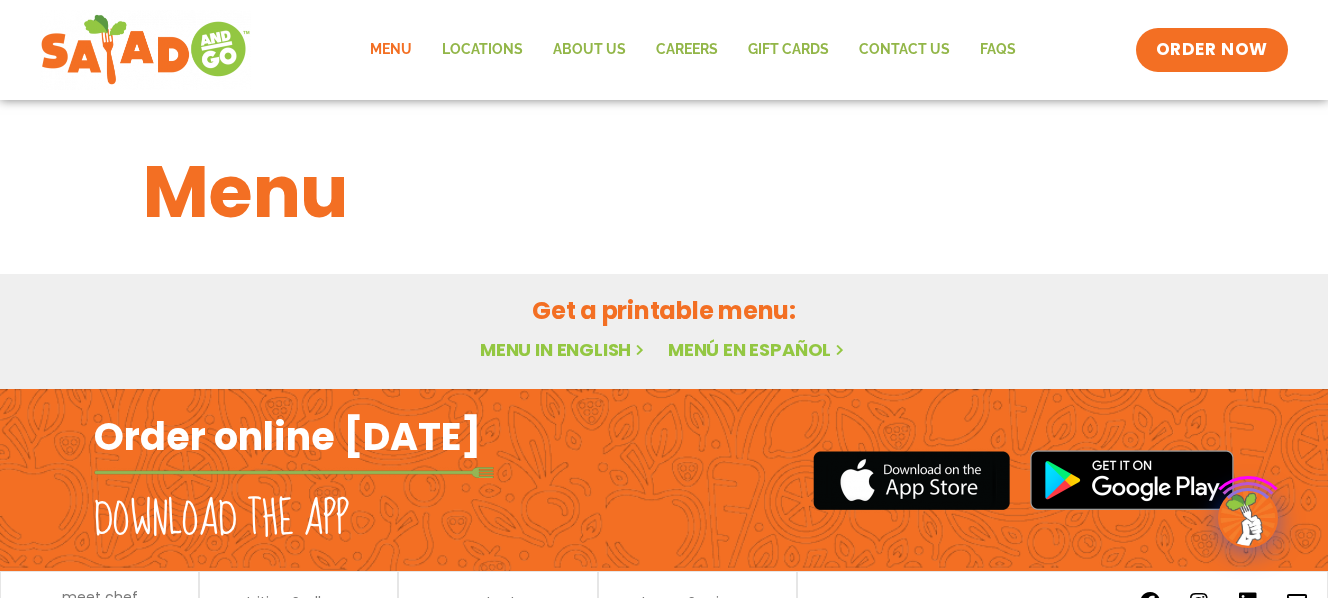 scroll, scrollTop: 0, scrollLeft: 0, axis: both 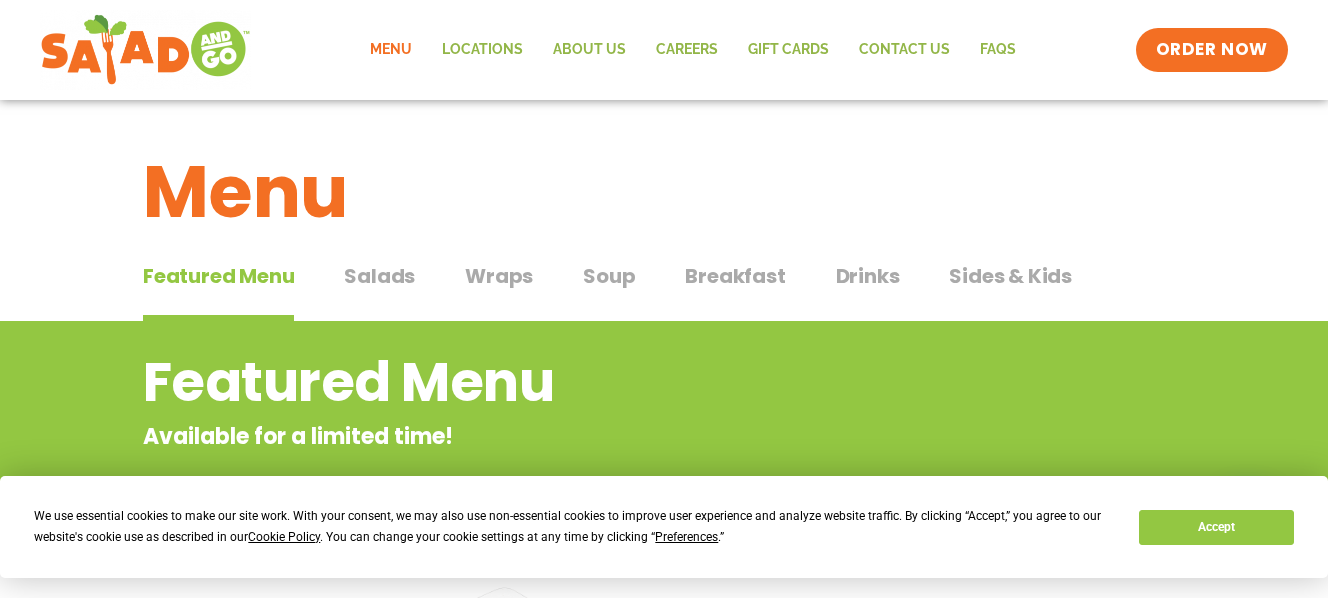 click on "Salads" at bounding box center (379, 276) 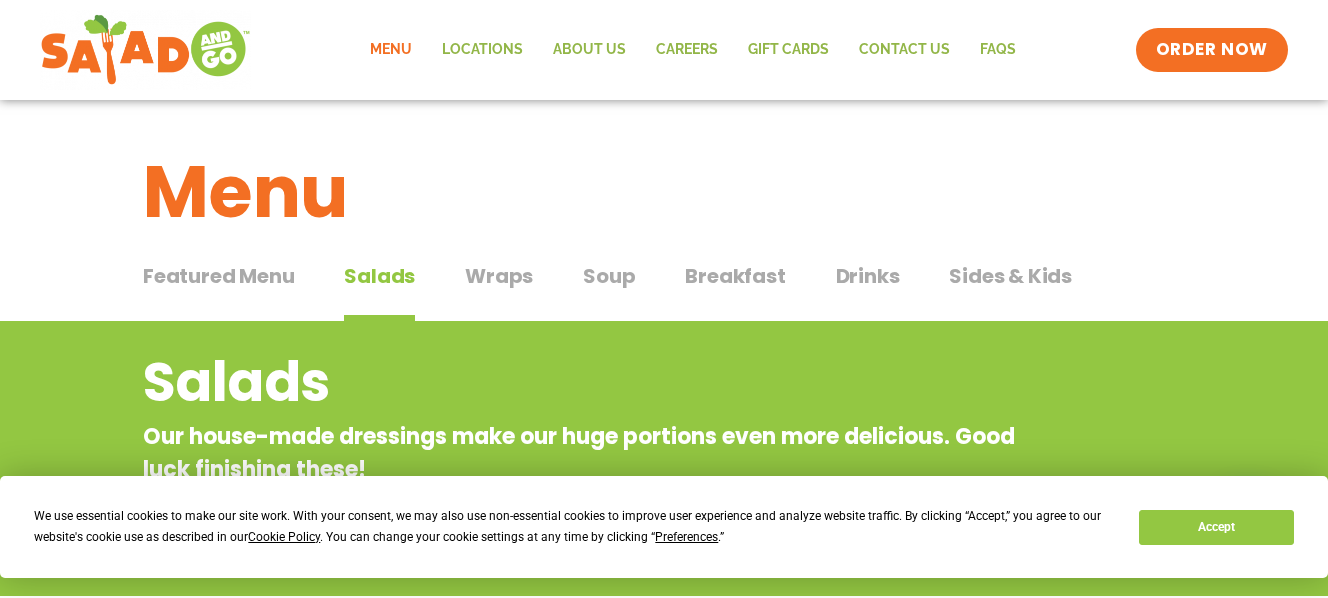 scroll, scrollTop: 500, scrollLeft: 0, axis: vertical 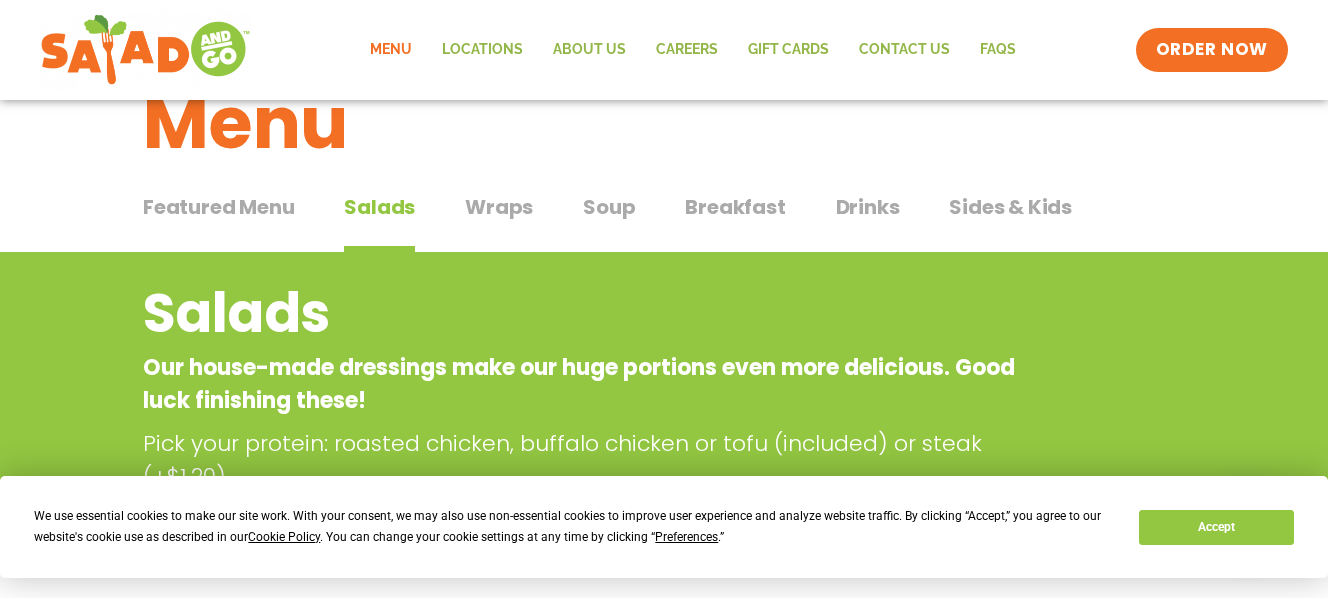 click on "Wraps" at bounding box center (499, 207) 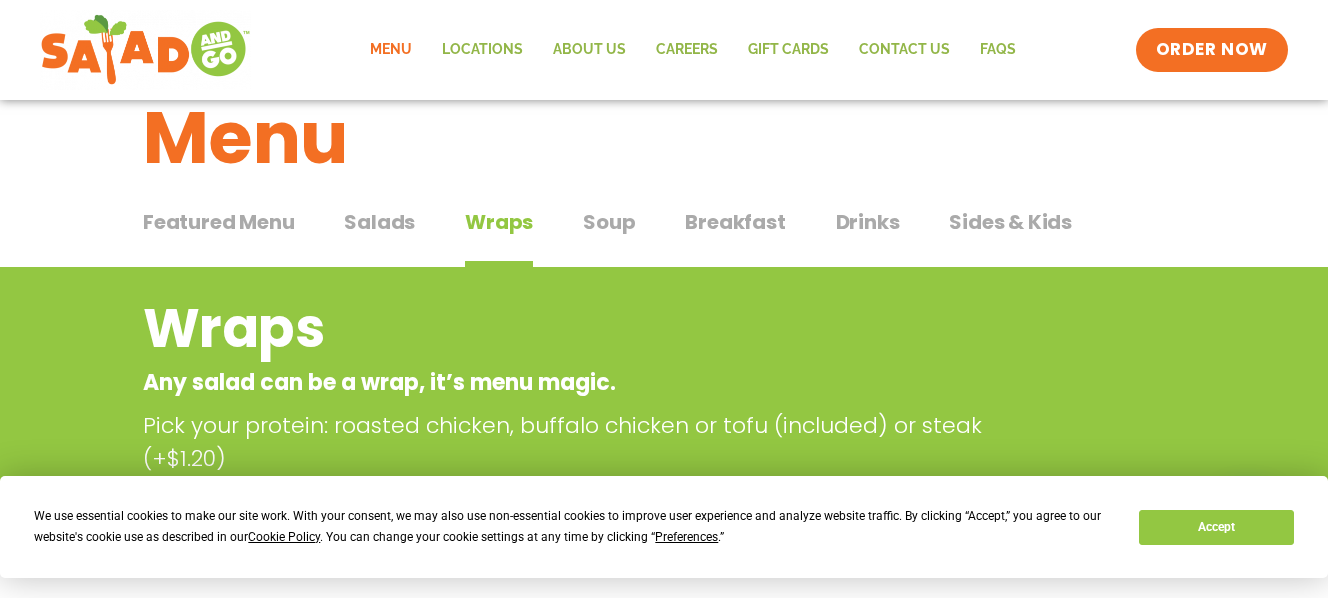 scroll, scrollTop: 50, scrollLeft: 0, axis: vertical 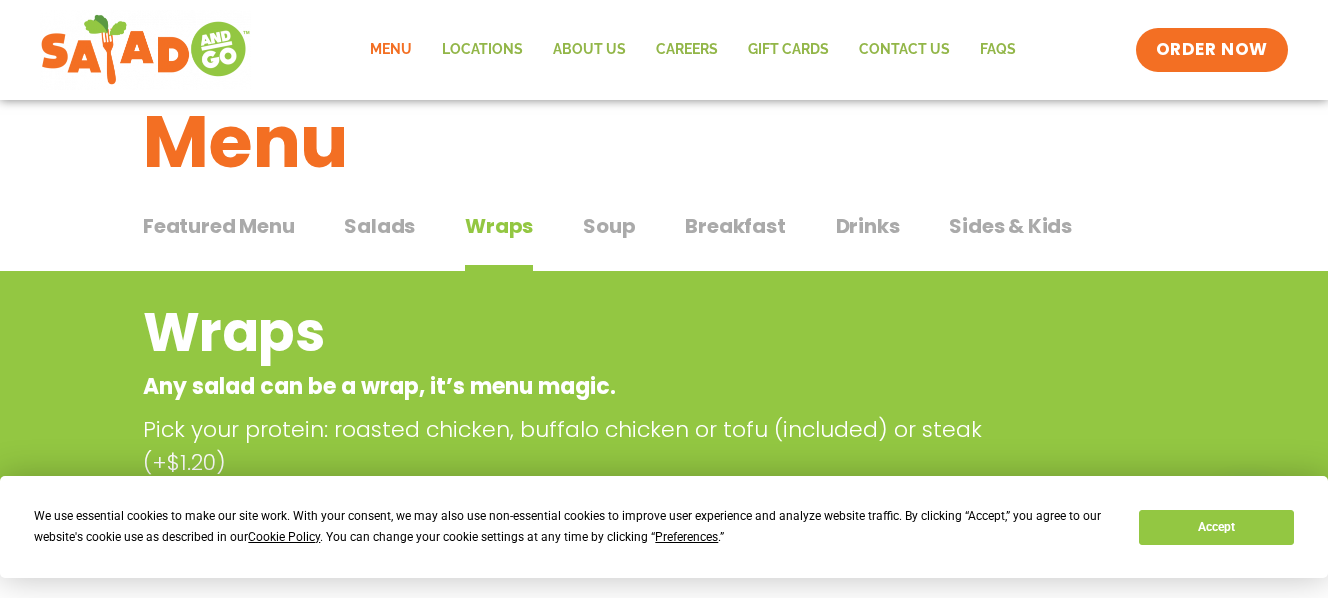 click on "Soup" at bounding box center [609, 226] 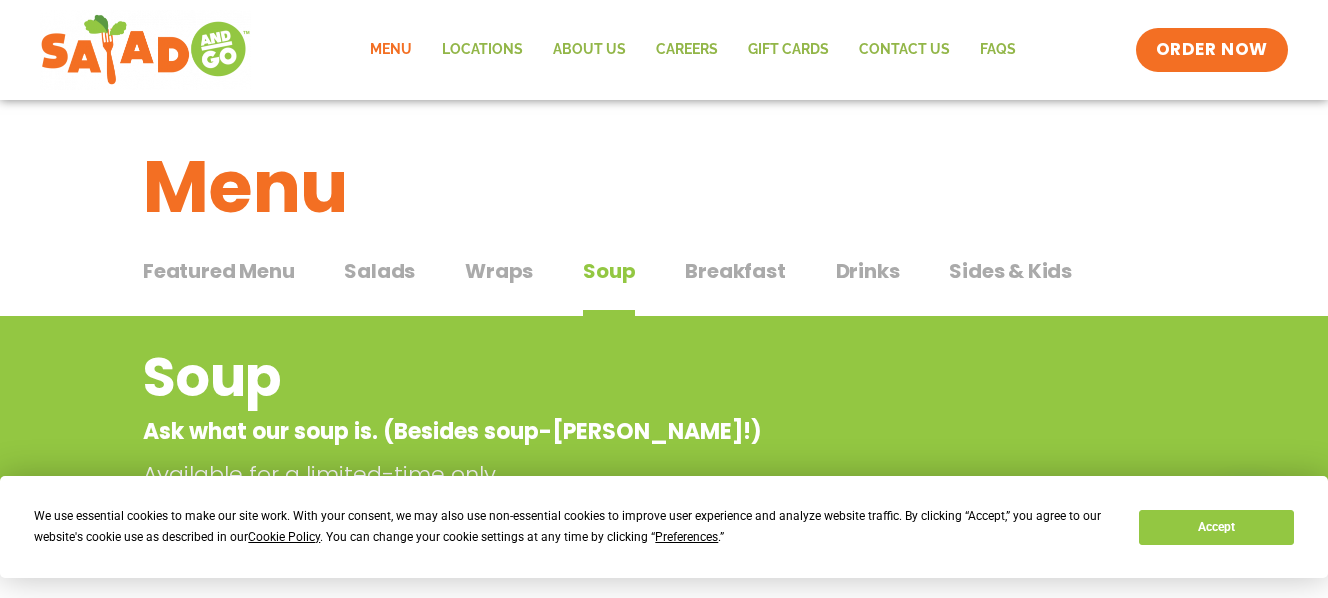 scroll, scrollTop: 0, scrollLeft: 0, axis: both 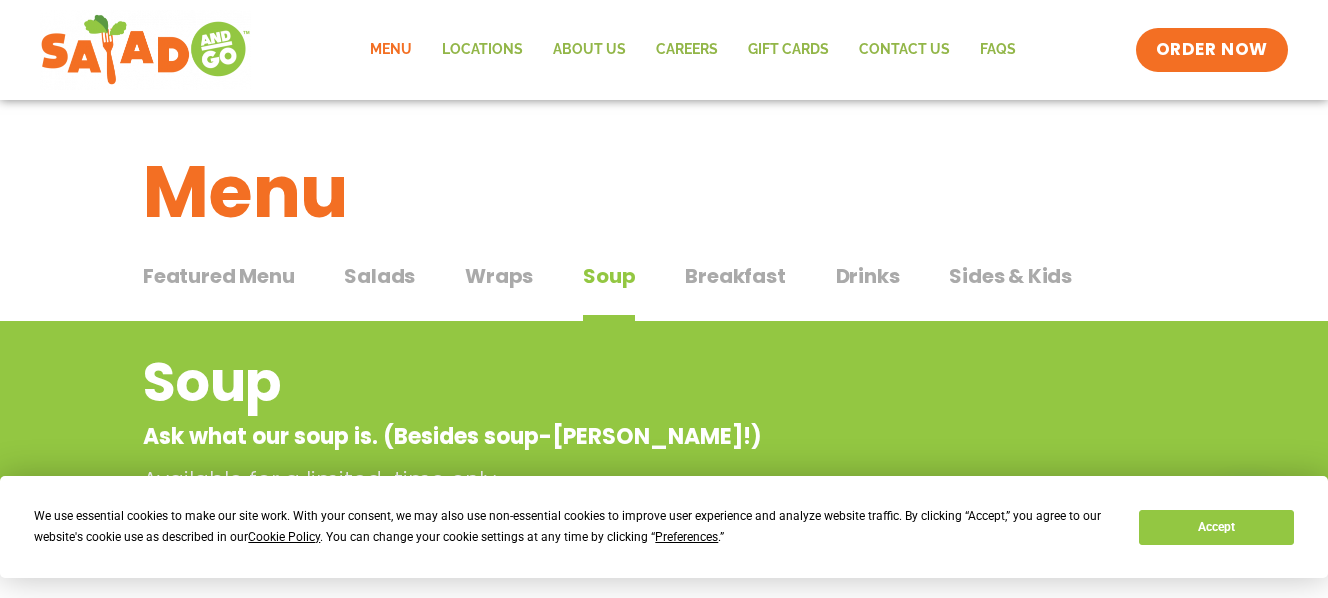 click on "Salads" at bounding box center (379, 276) 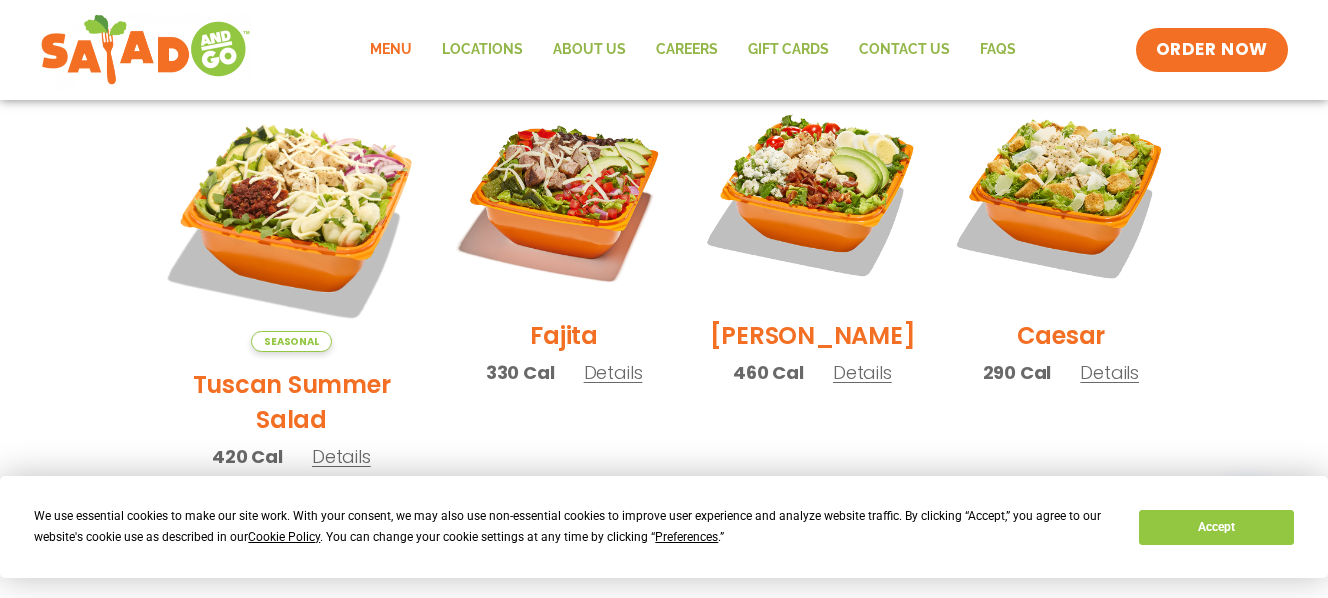 scroll, scrollTop: 574, scrollLeft: 0, axis: vertical 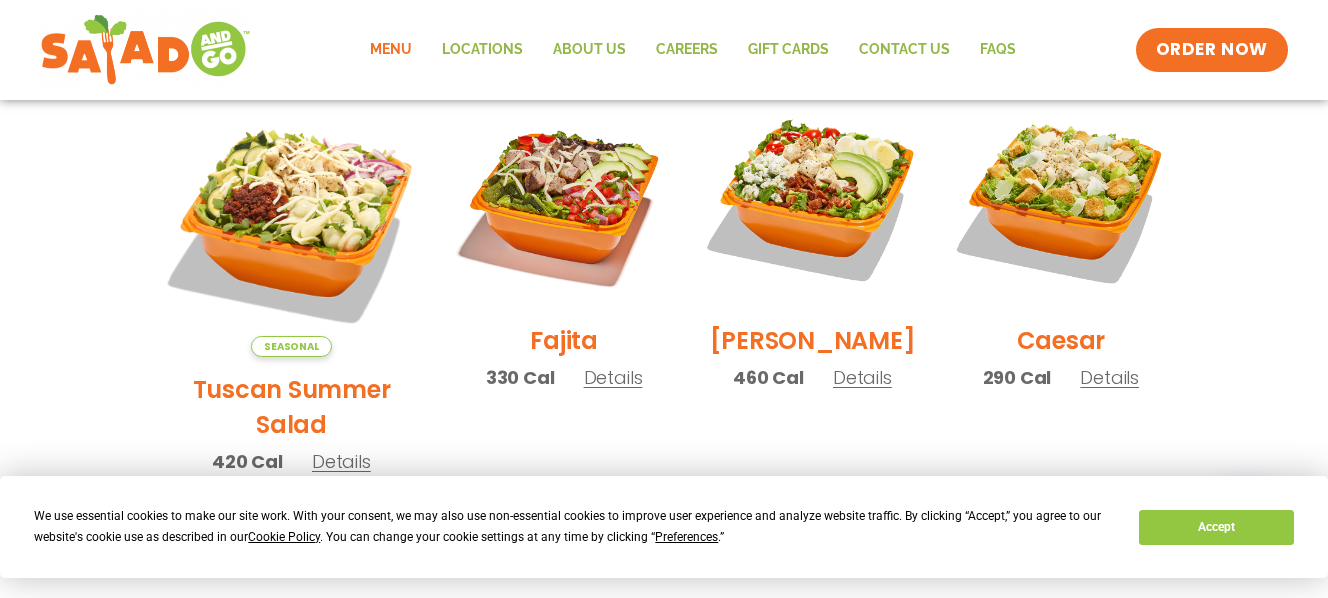 click on "Tuscan Summer Salad" at bounding box center [291, 407] 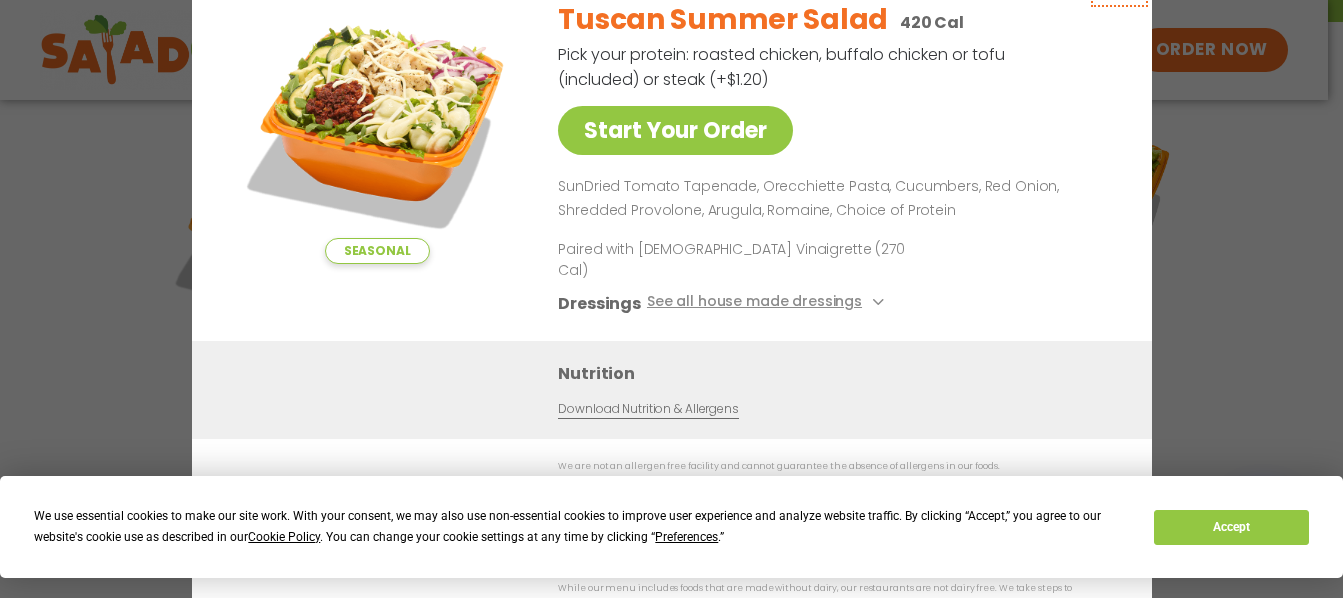 click at bounding box center [1118, -23] 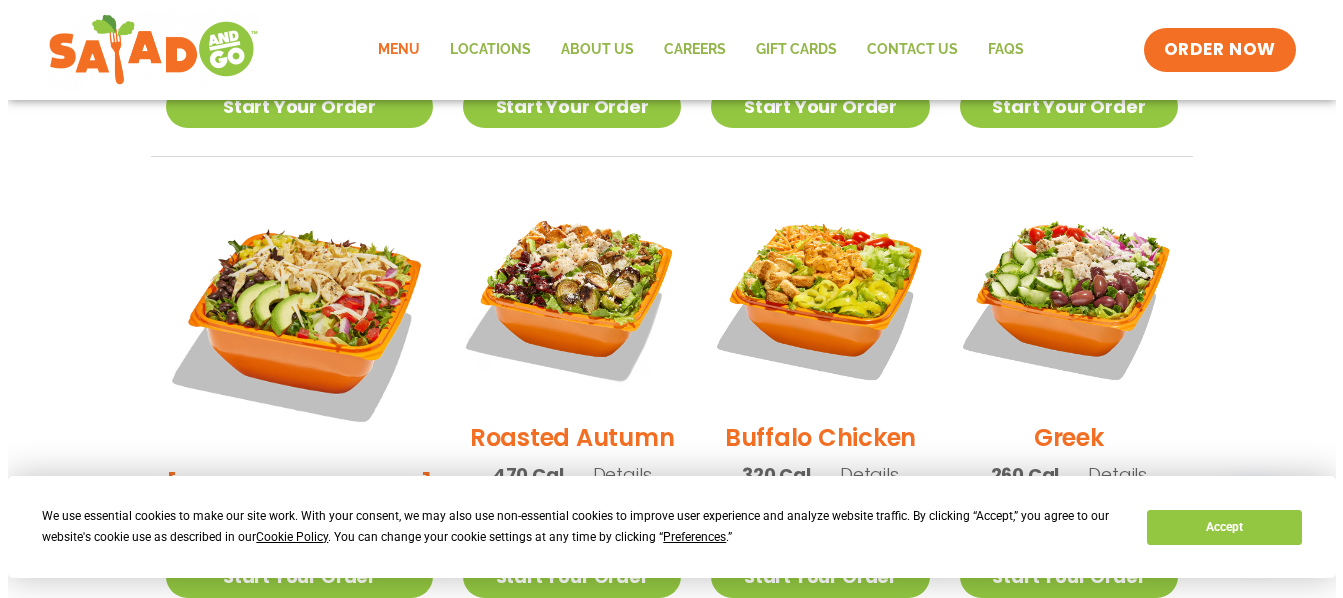 scroll, scrollTop: 1054, scrollLeft: 0, axis: vertical 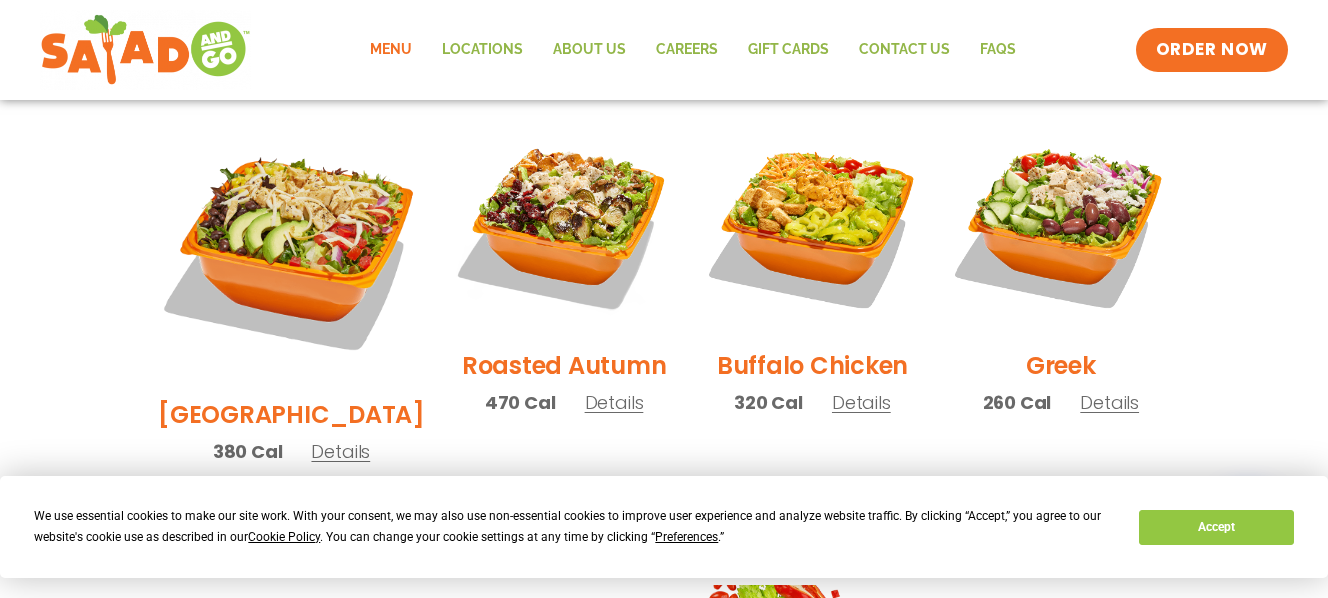 click on "Details" at bounding box center [1109, 402] 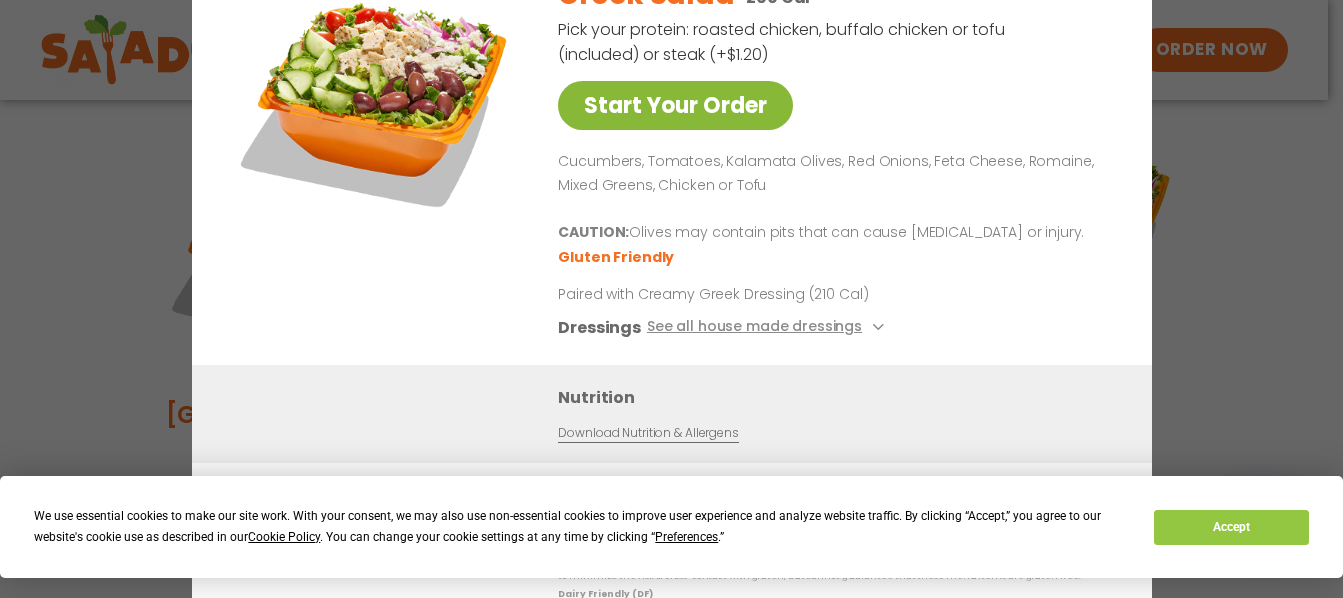 click on "Start Your Order" at bounding box center (675, 105) 